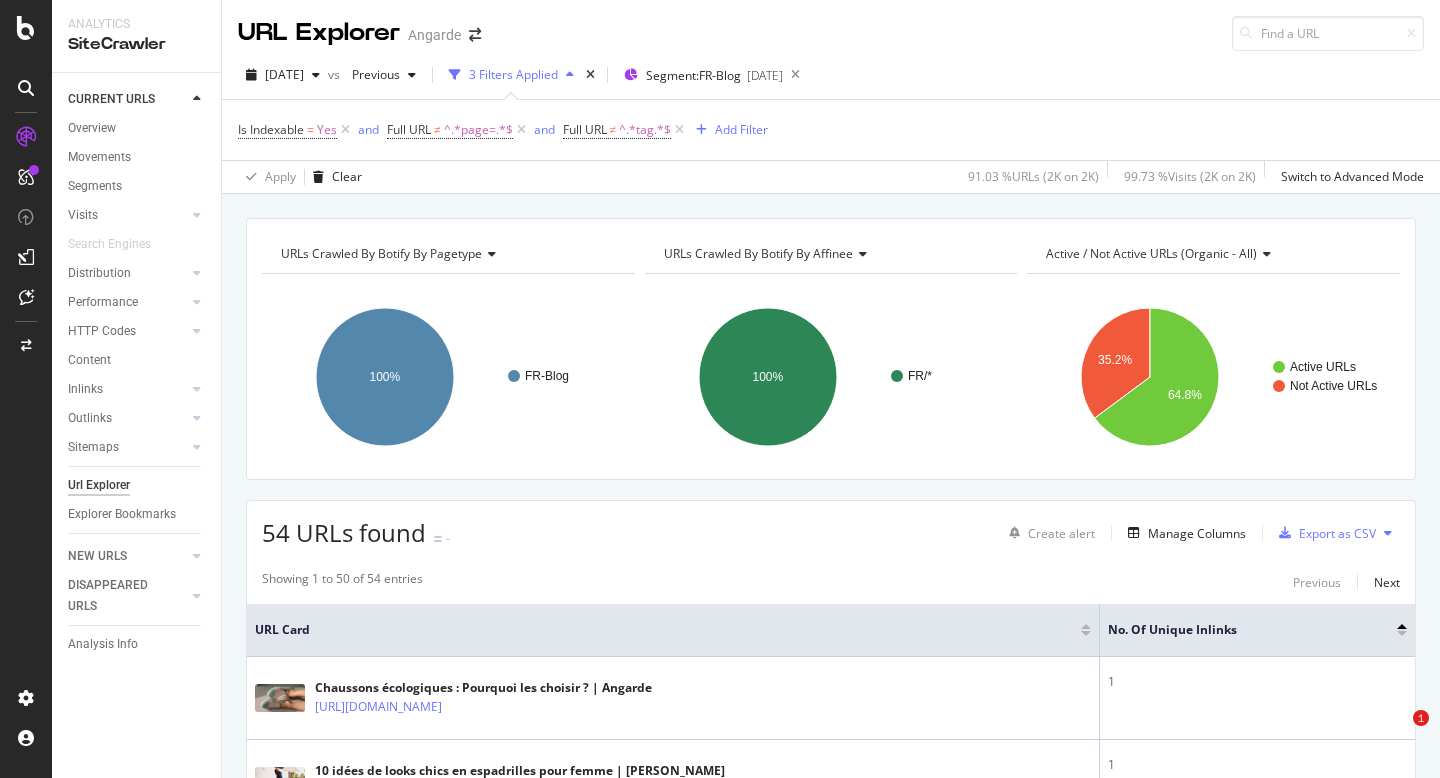 scroll, scrollTop: 0, scrollLeft: 0, axis: both 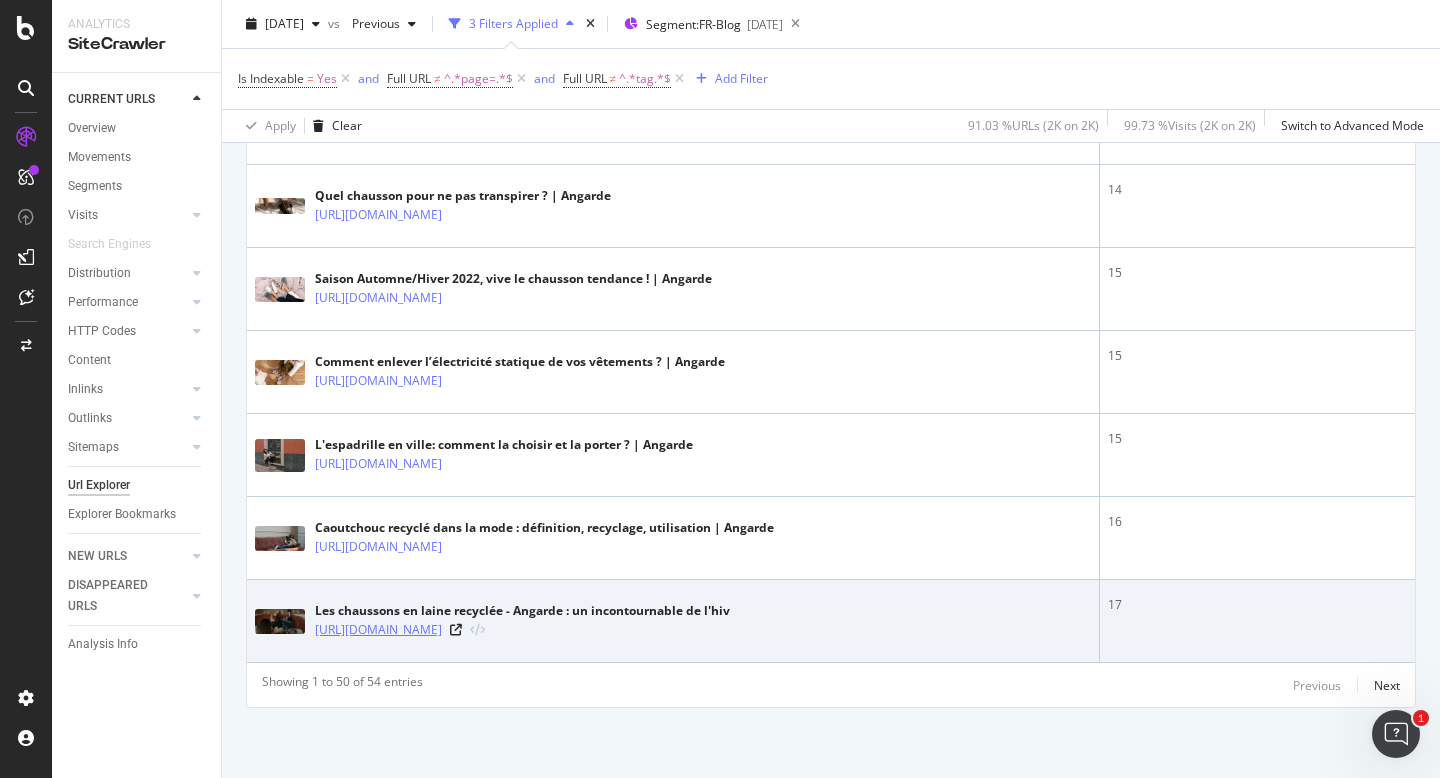 click on "https://angarde.fr/blogs/journal/chausson-en-laine-recyclee-angarde" at bounding box center [378, 630] 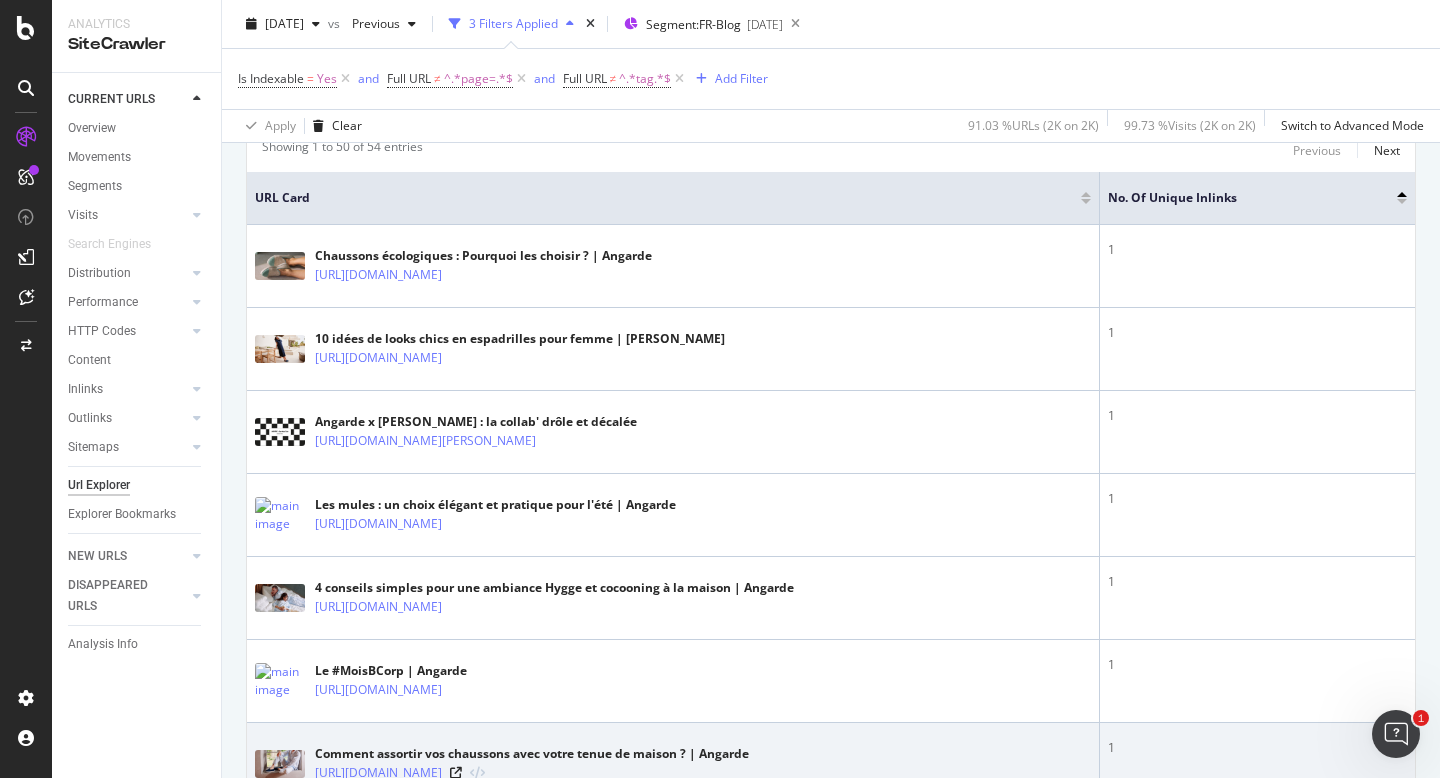 scroll, scrollTop: 412, scrollLeft: 0, axis: vertical 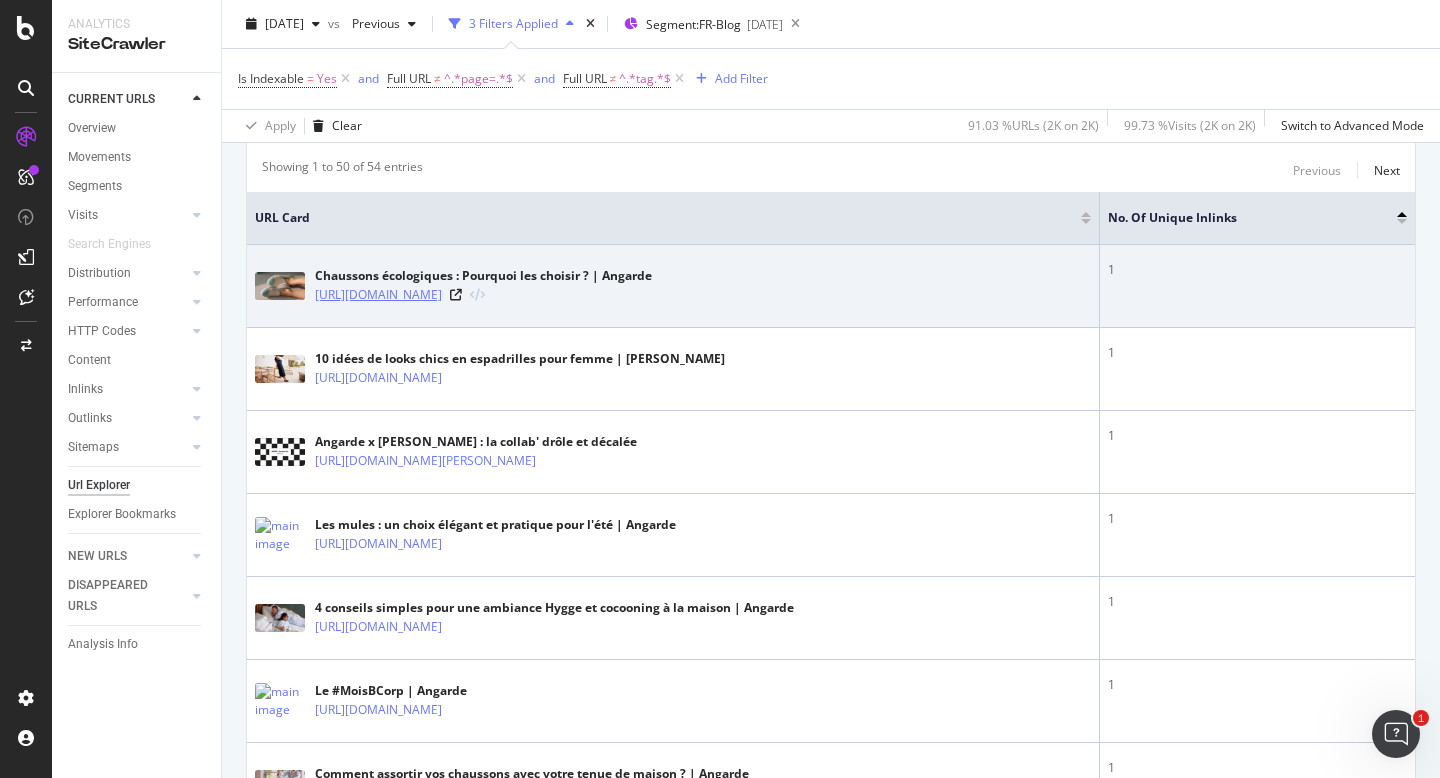 click on "https://angarde.fr/blogs/journal/chaussons-ecologiques-pourquoi-les-choisir" at bounding box center [378, 295] 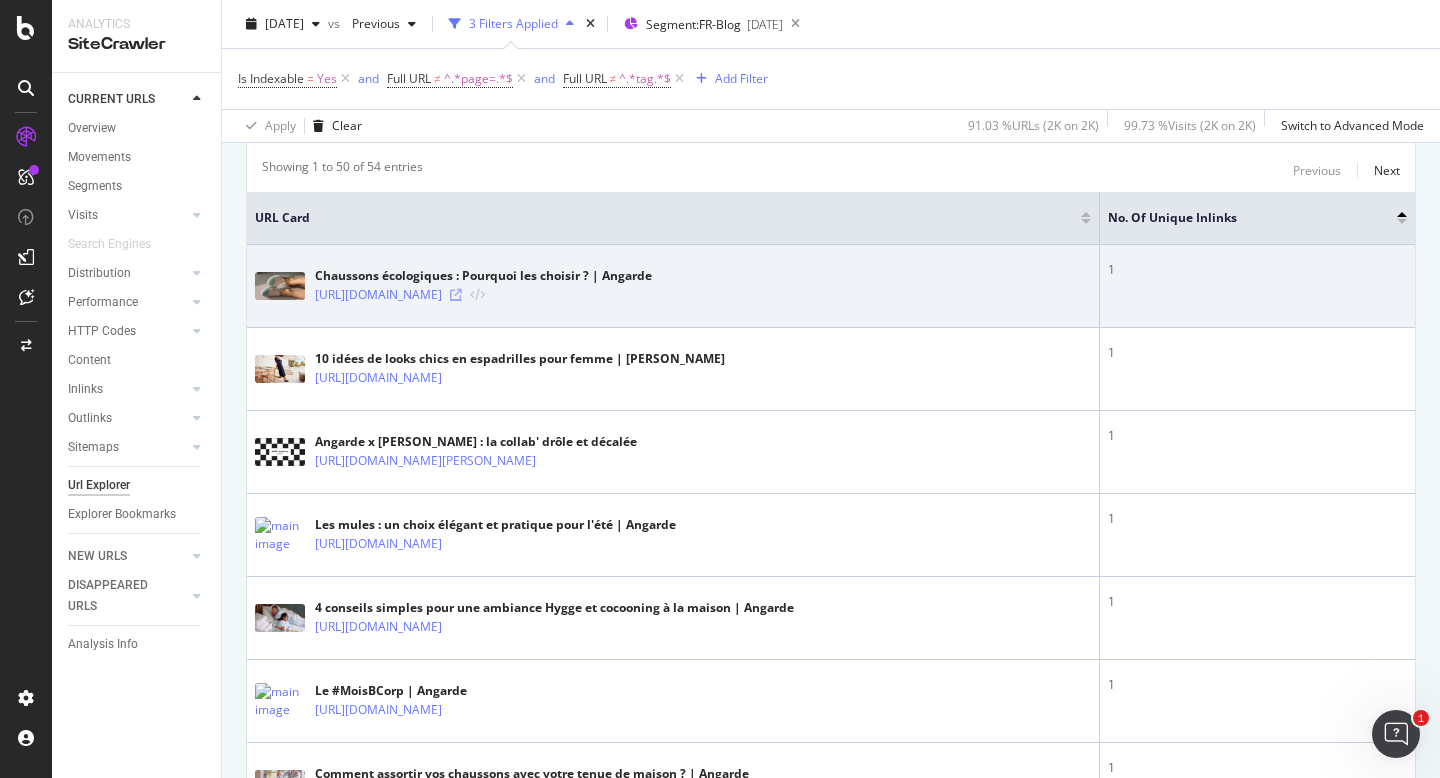 click at bounding box center (456, 295) 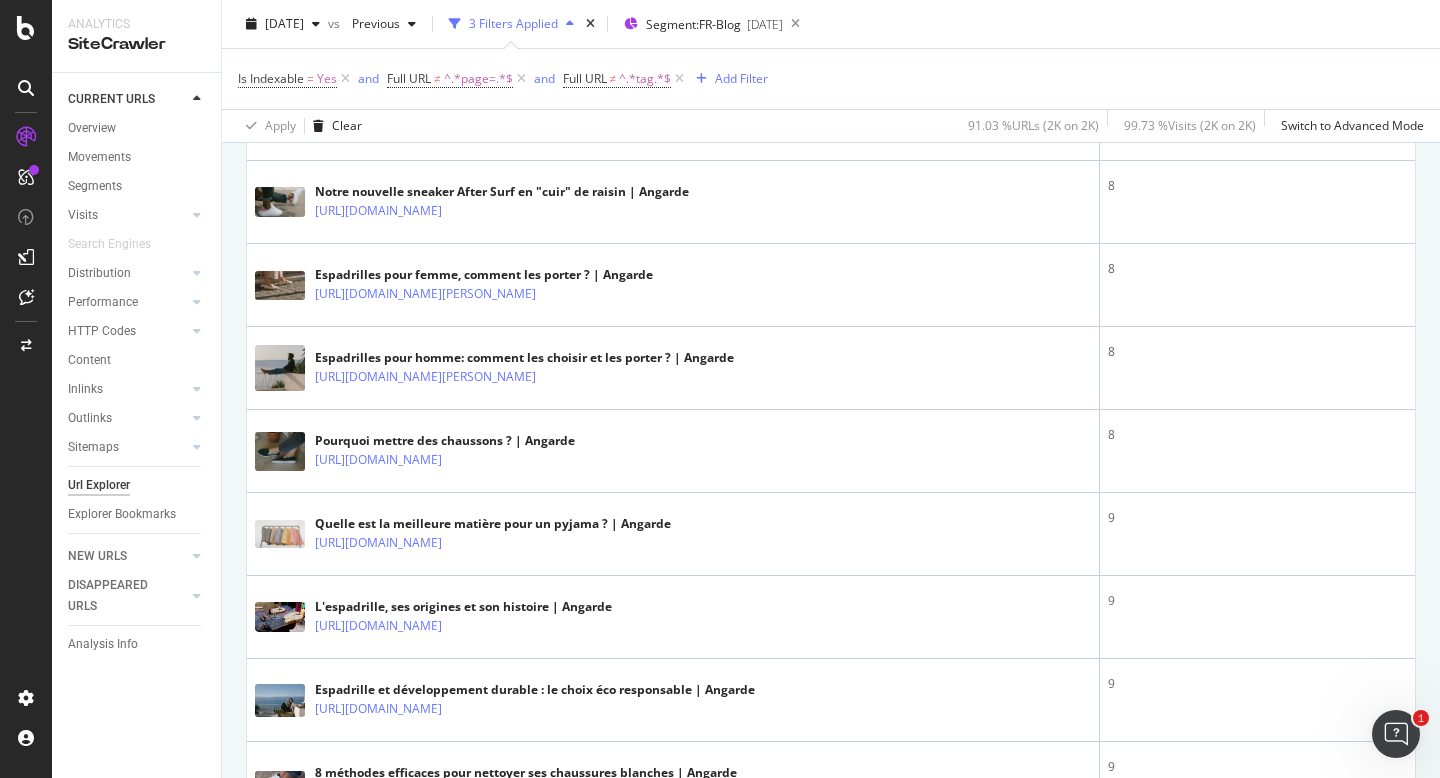 scroll, scrollTop: 4145, scrollLeft: 0, axis: vertical 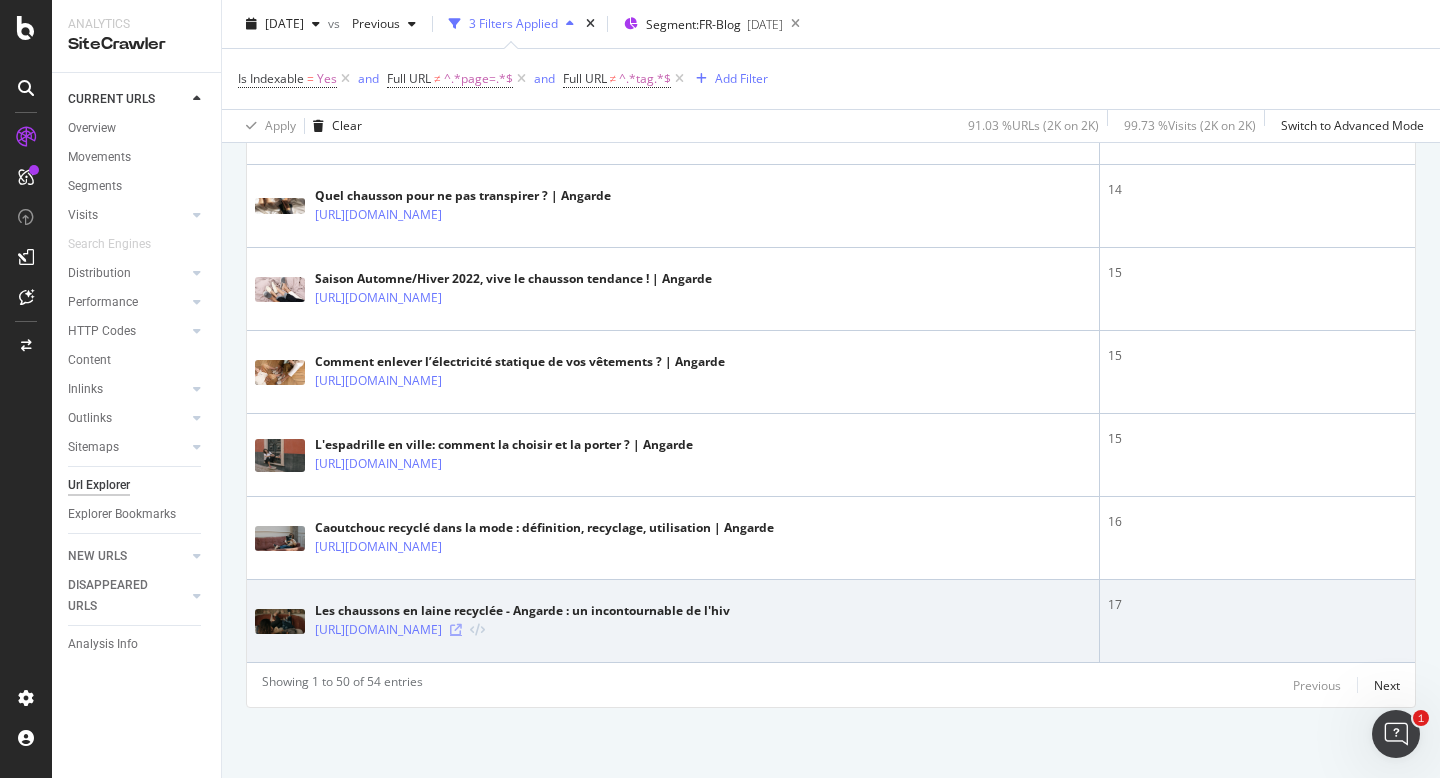 click at bounding box center (456, 630) 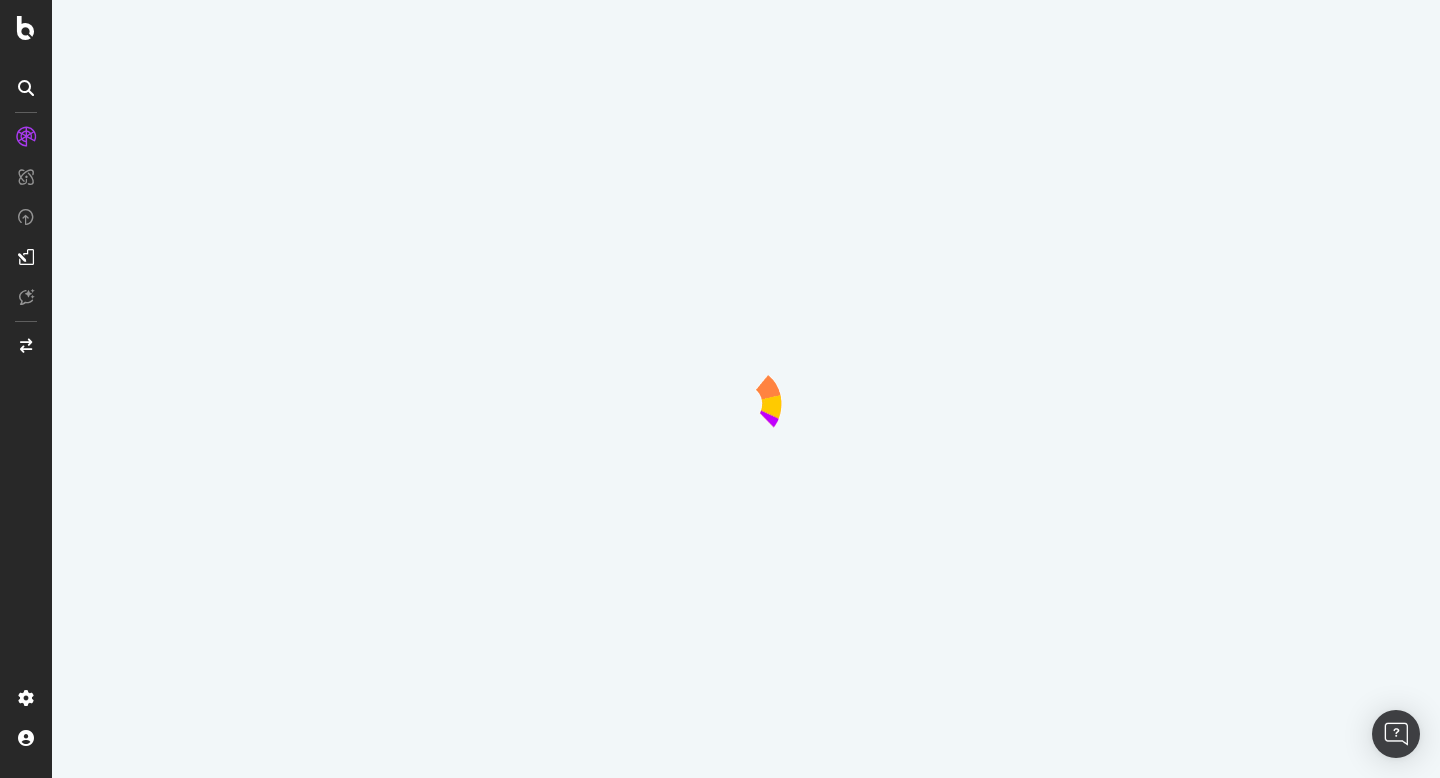 scroll, scrollTop: 0, scrollLeft: 0, axis: both 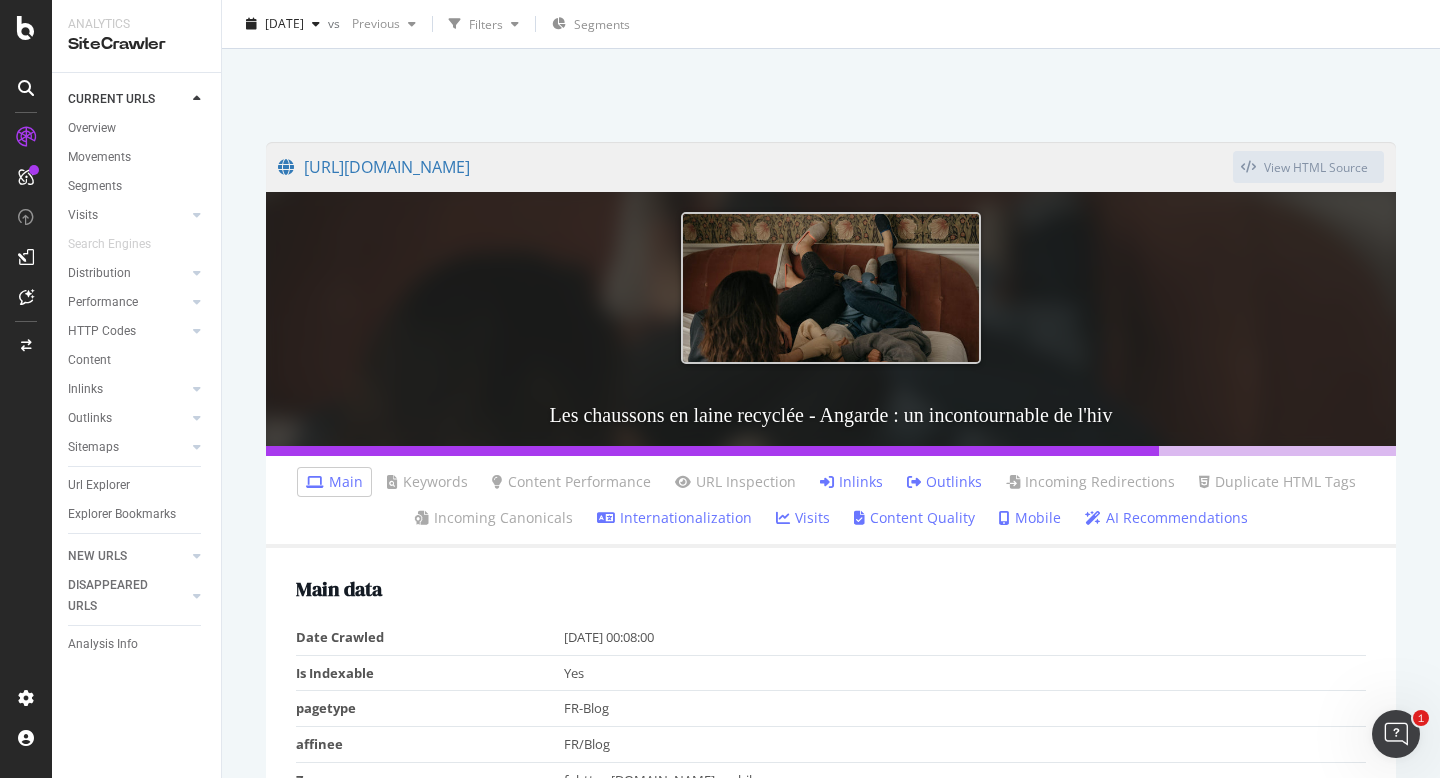 click on "Inlinks" at bounding box center [851, 482] 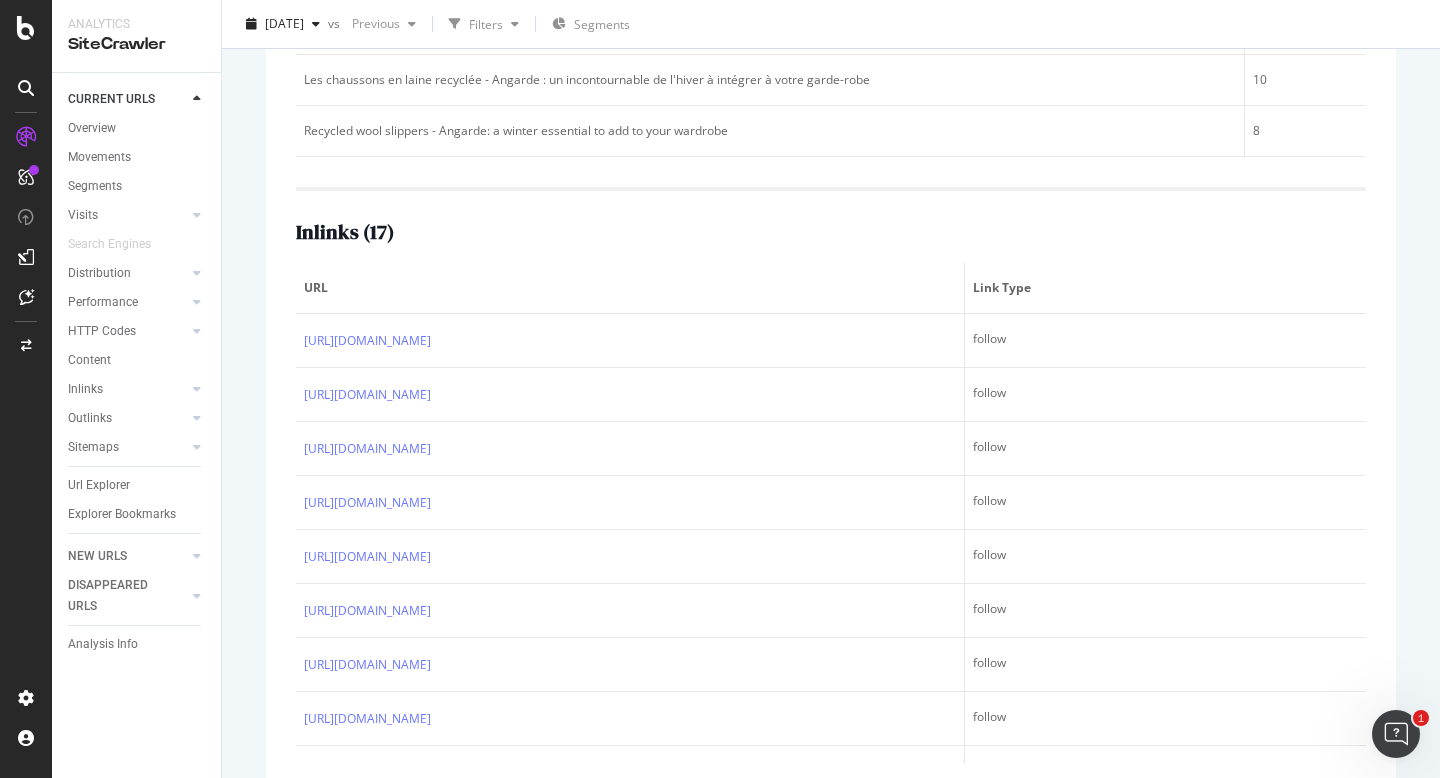 scroll, scrollTop: 723, scrollLeft: 0, axis: vertical 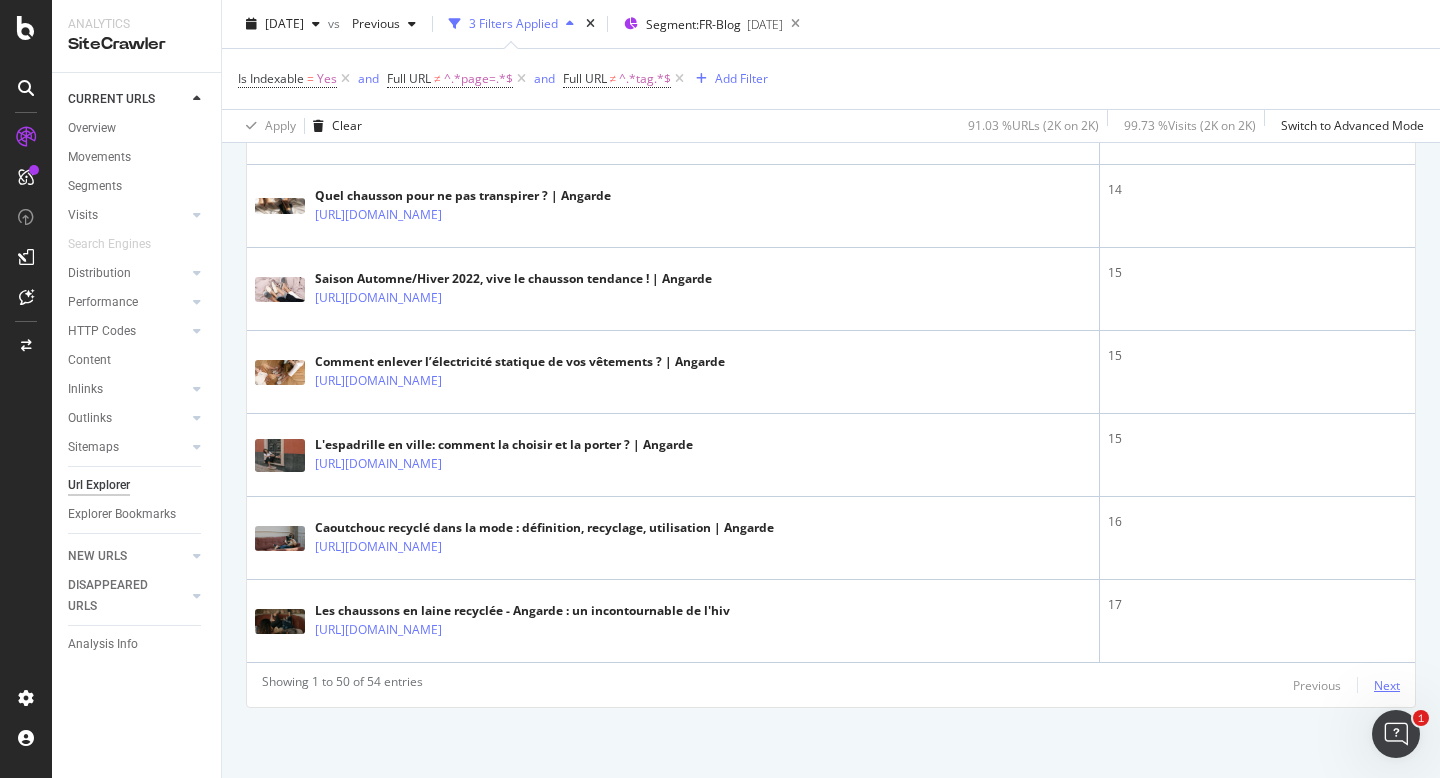 click on "Next" at bounding box center (1387, 685) 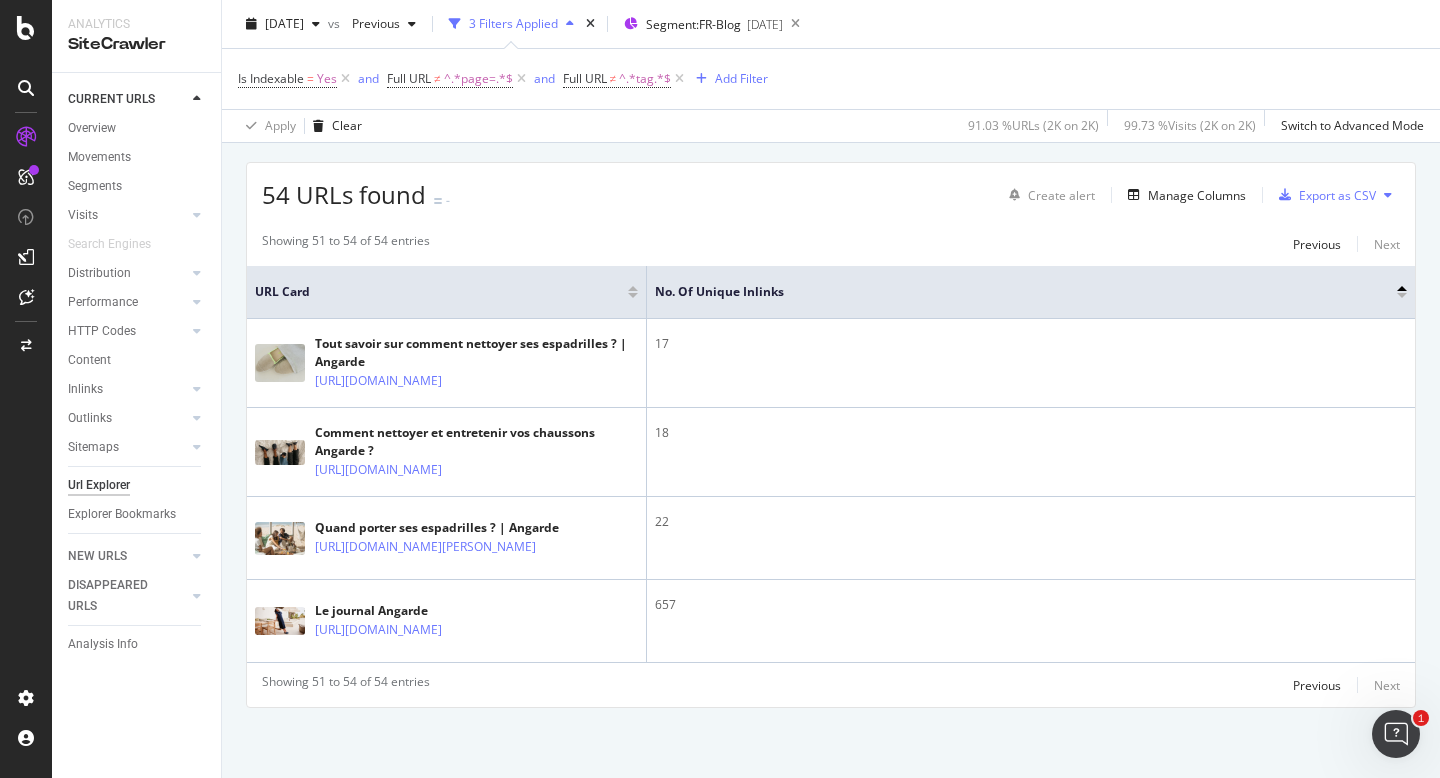 scroll, scrollTop: 387, scrollLeft: 0, axis: vertical 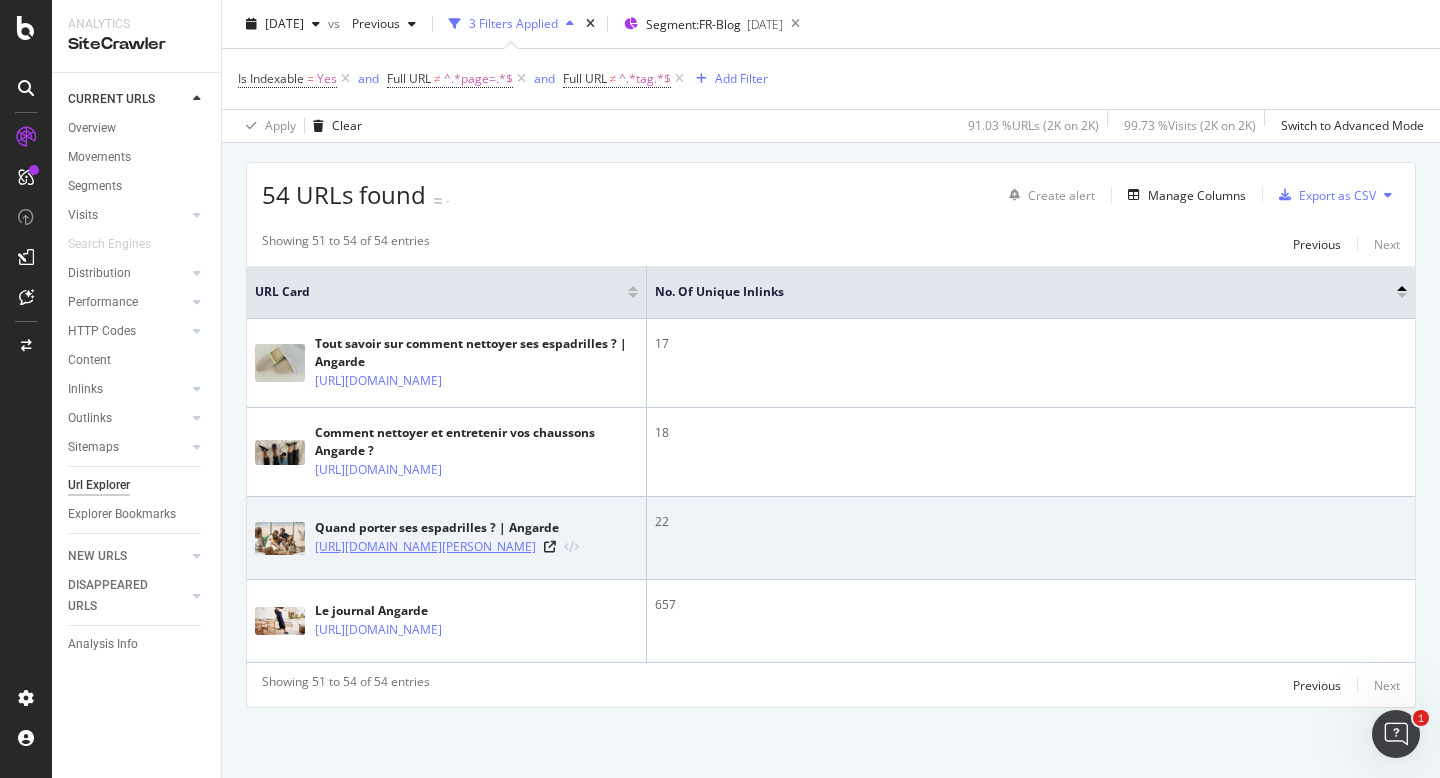 click on "[URL][DOMAIN_NAME]" at bounding box center [425, 547] 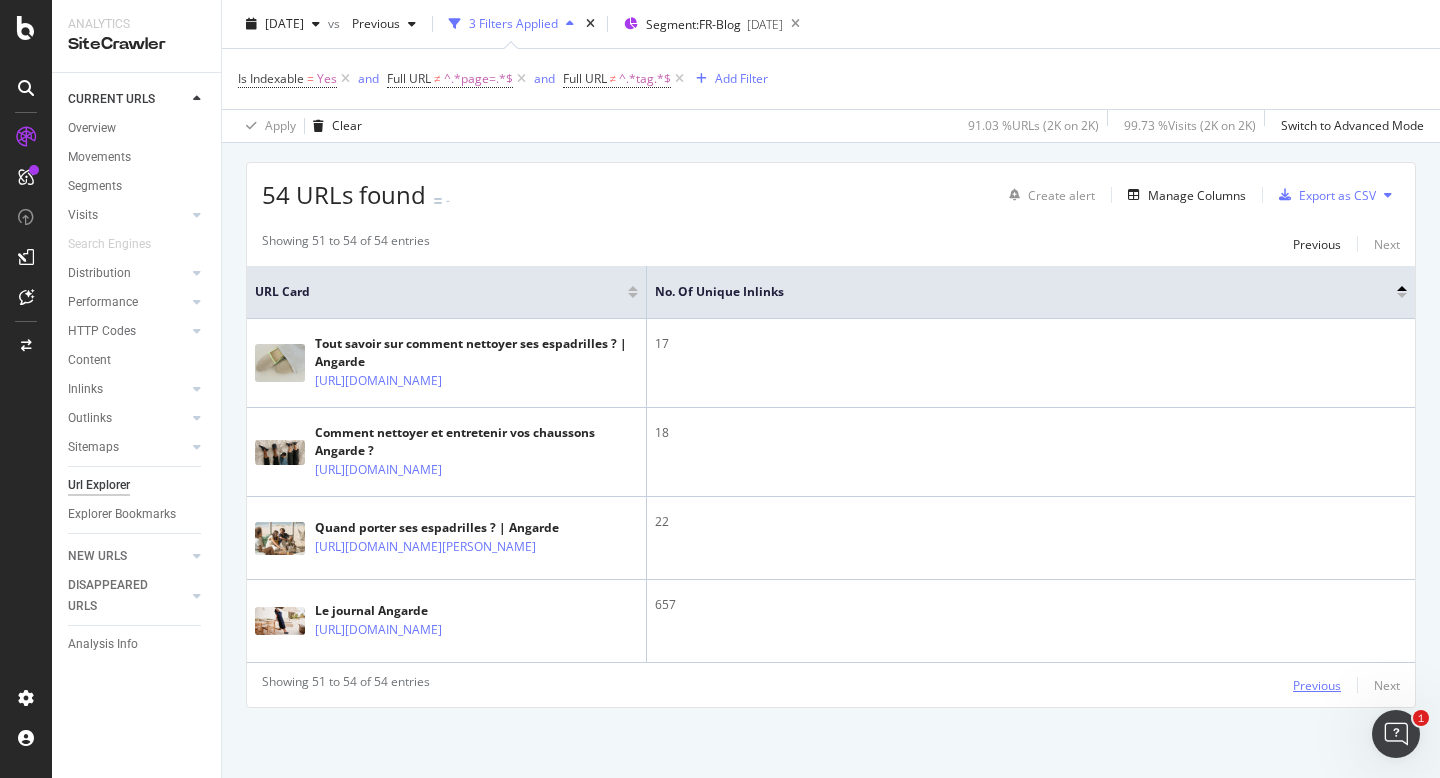 click on "Previous" at bounding box center [1317, 685] 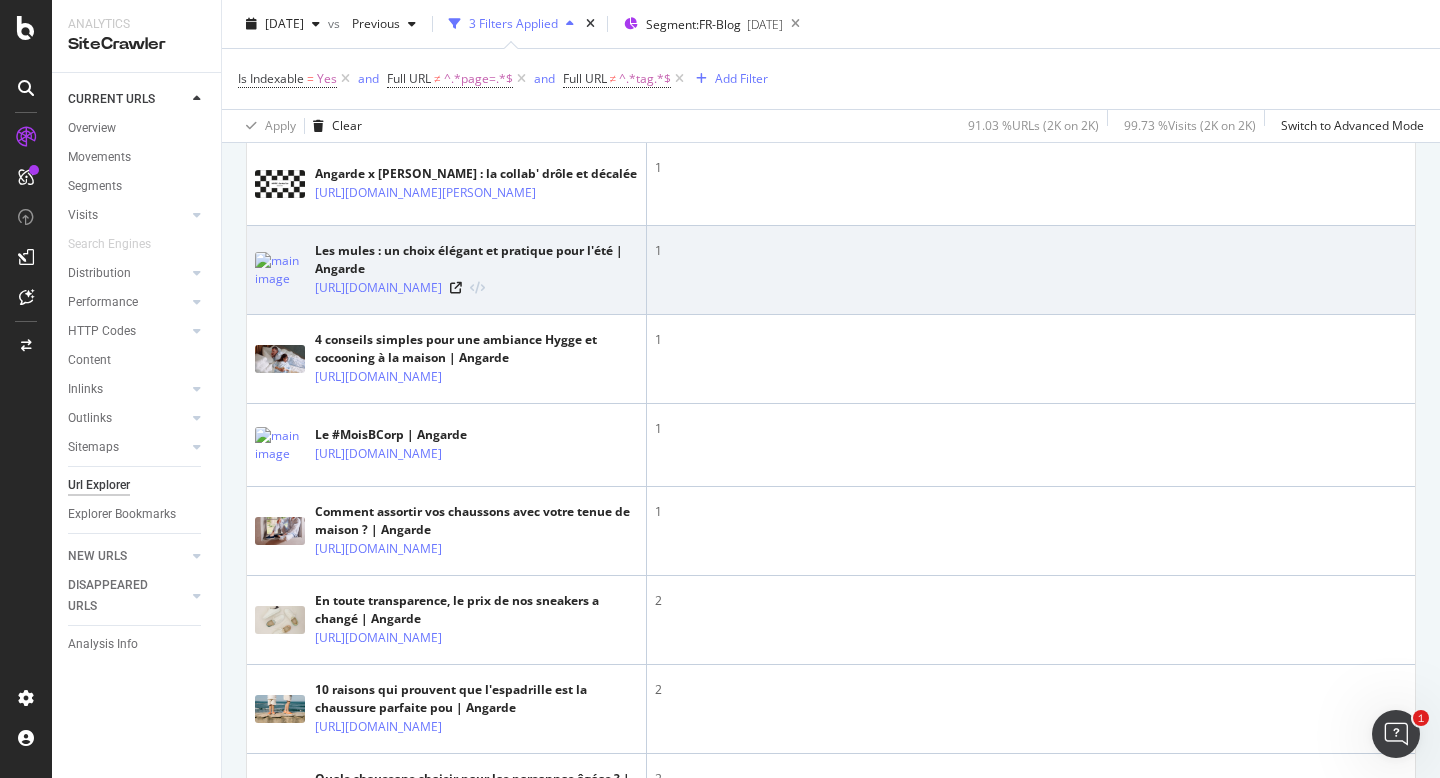 scroll, scrollTop: 703, scrollLeft: 0, axis: vertical 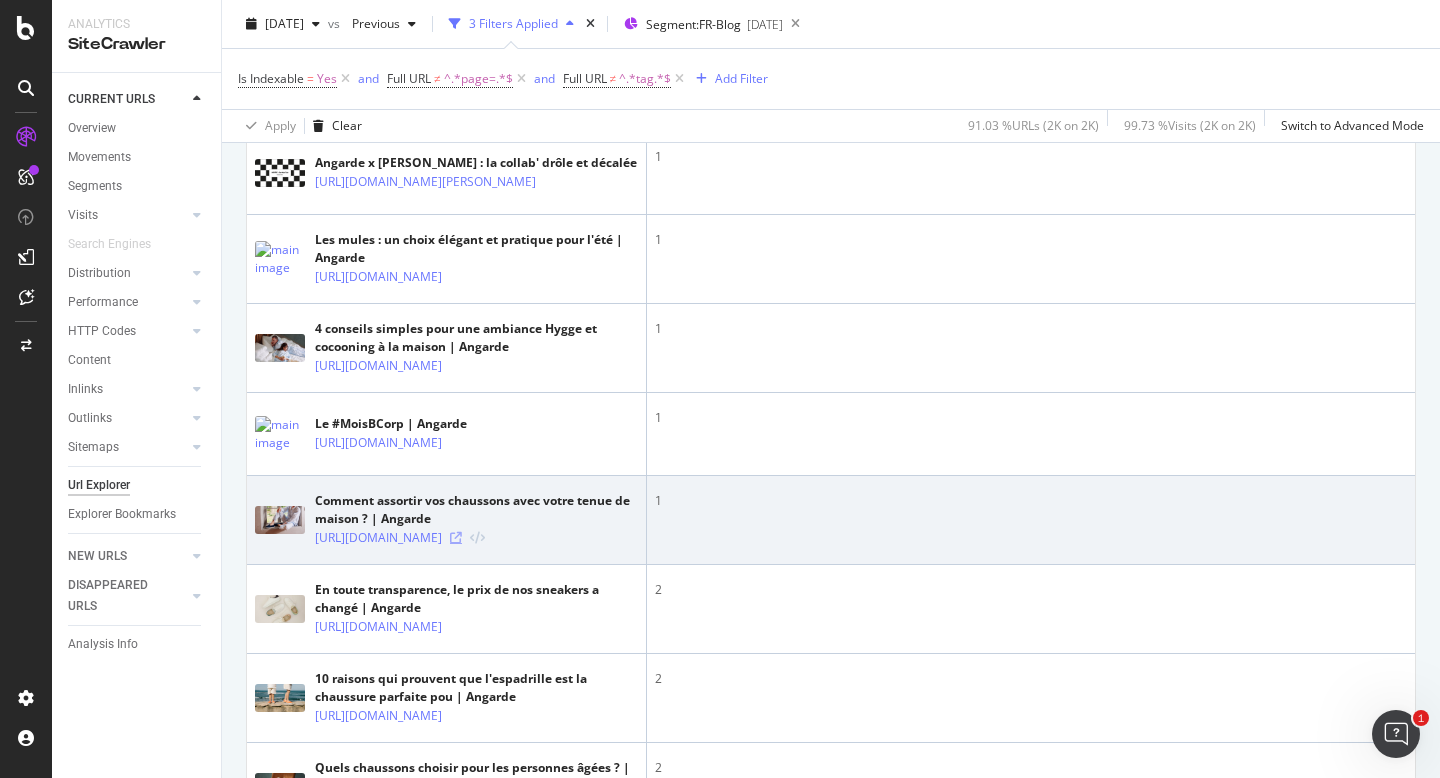 click at bounding box center [456, 538] 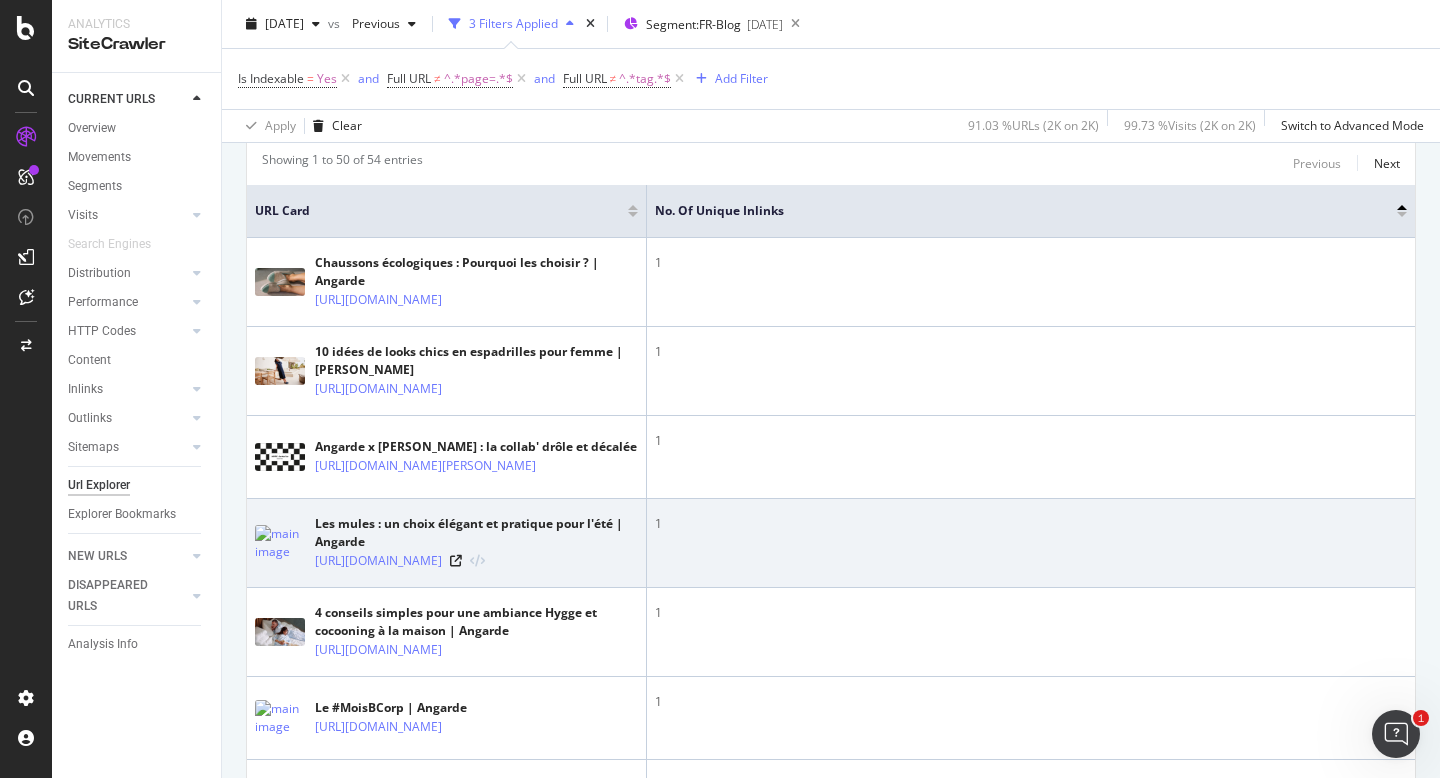 scroll, scrollTop: 420, scrollLeft: 0, axis: vertical 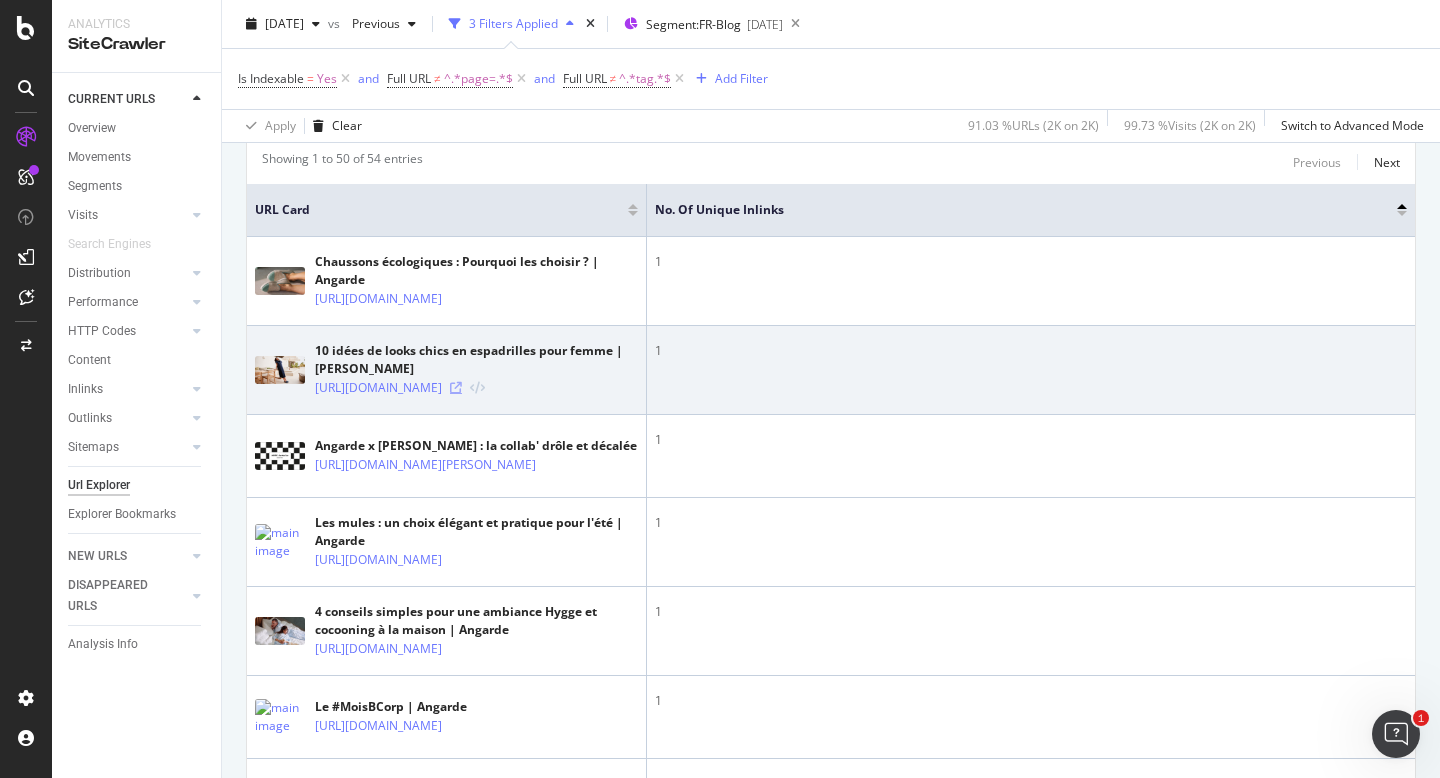 click at bounding box center [456, 388] 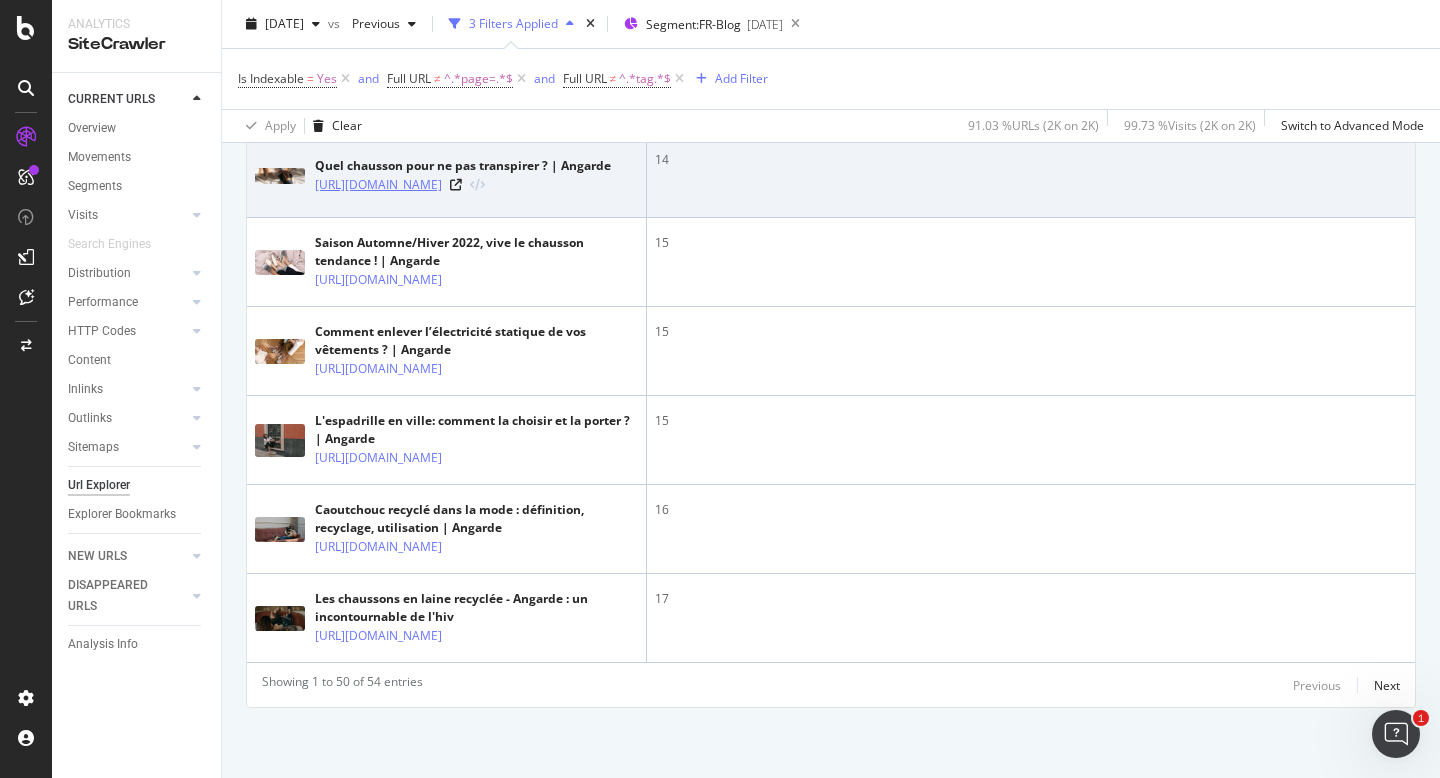 scroll, scrollTop: 5256, scrollLeft: 0, axis: vertical 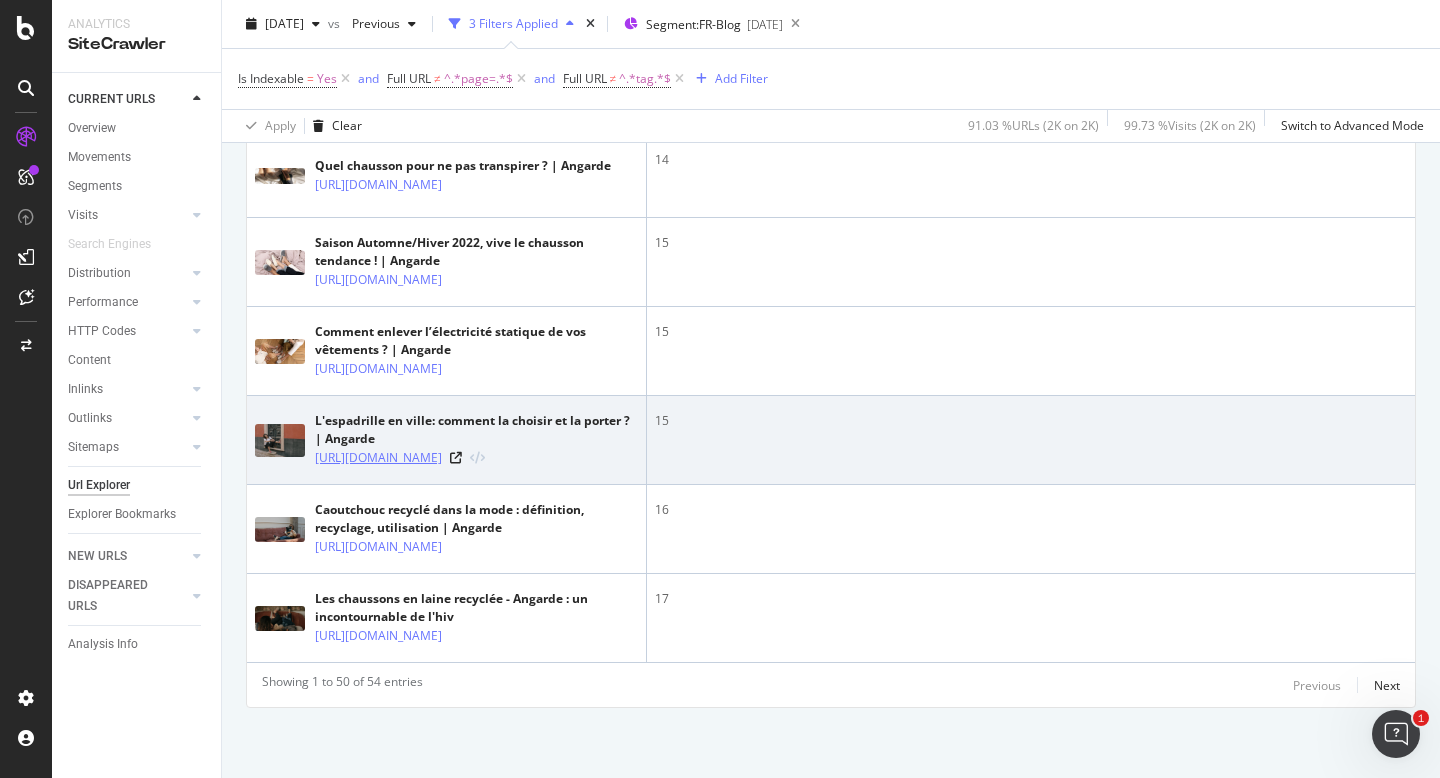 click on "[URL][DOMAIN_NAME]" at bounding box center [378, 458] 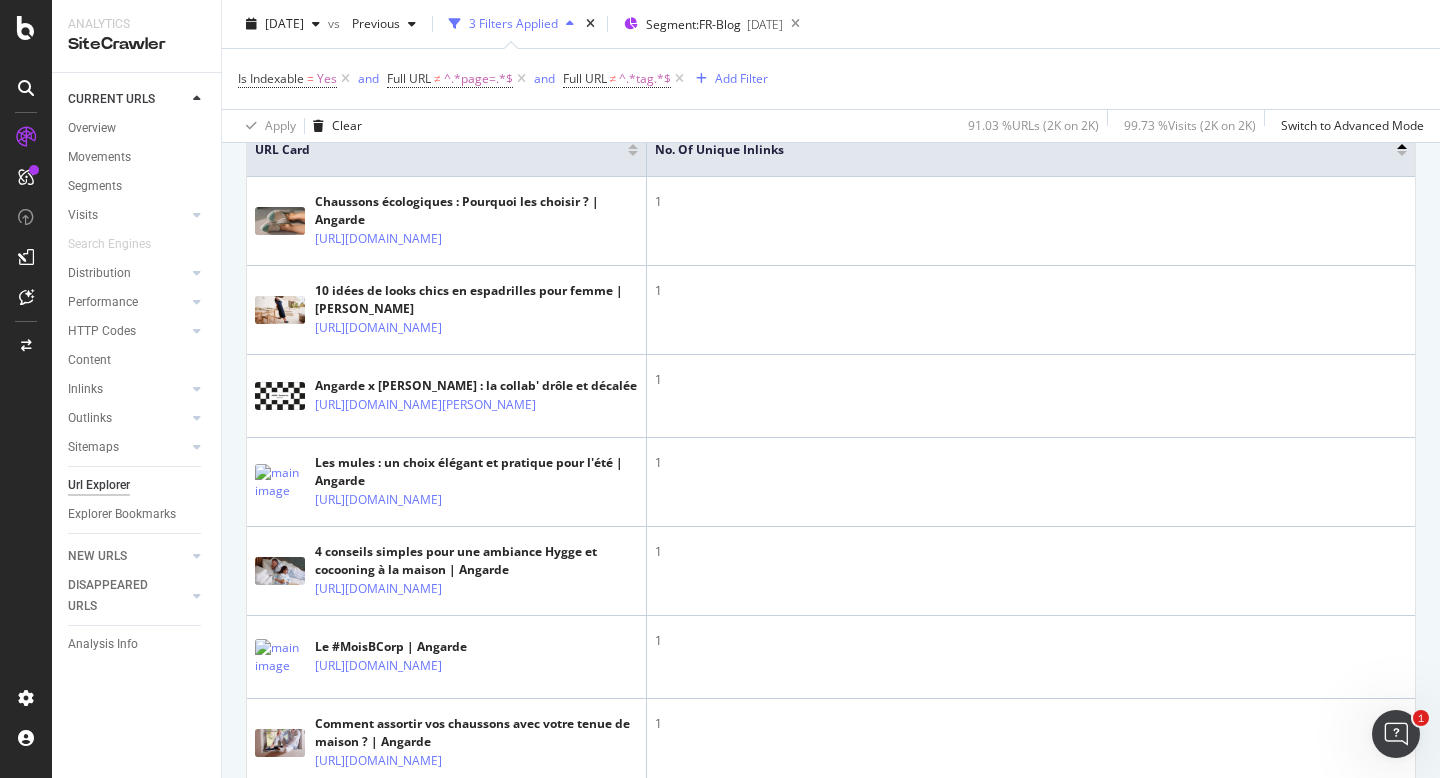scroll, scrollTop: 461, scrollLeft: 0, axis: vertical 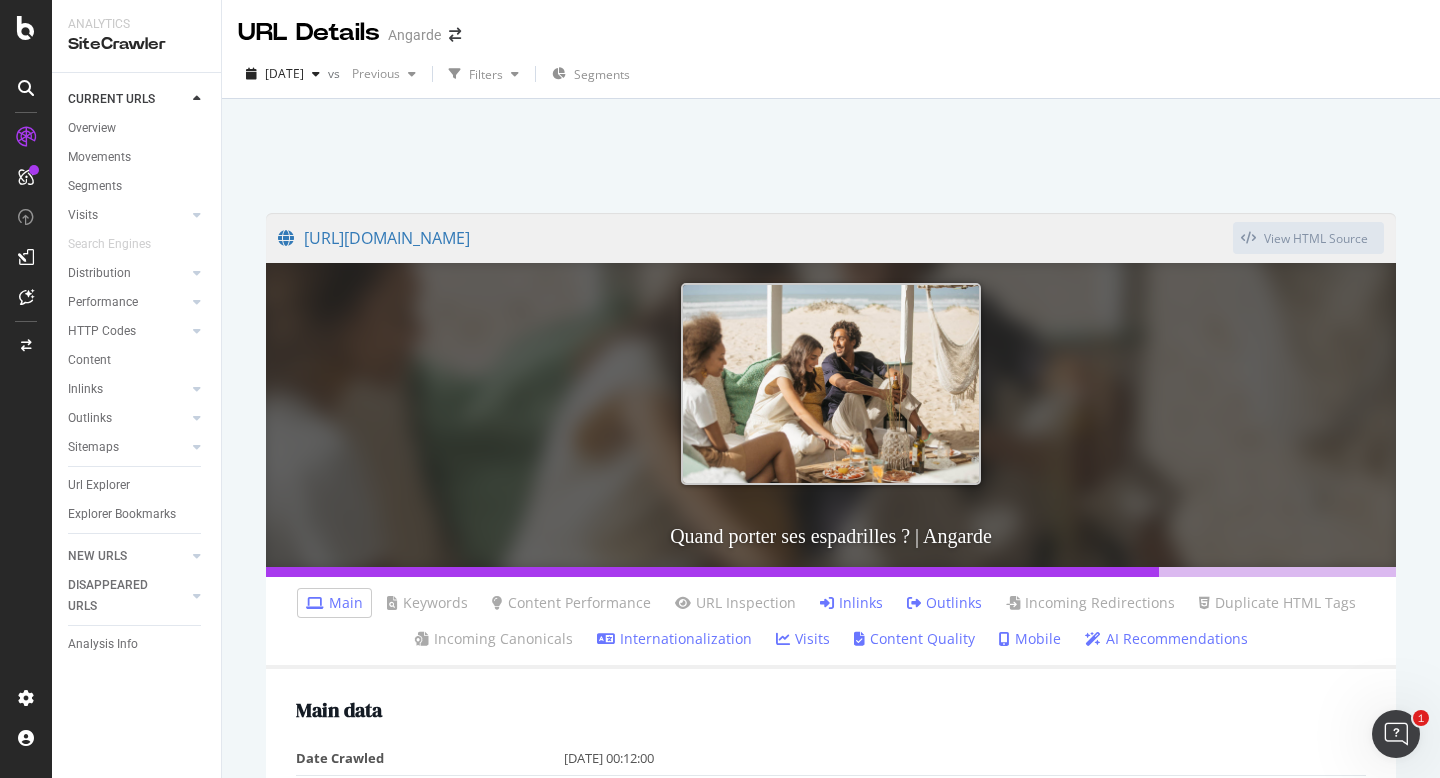 click on "Inlinks" at bounding box center (851, 603) 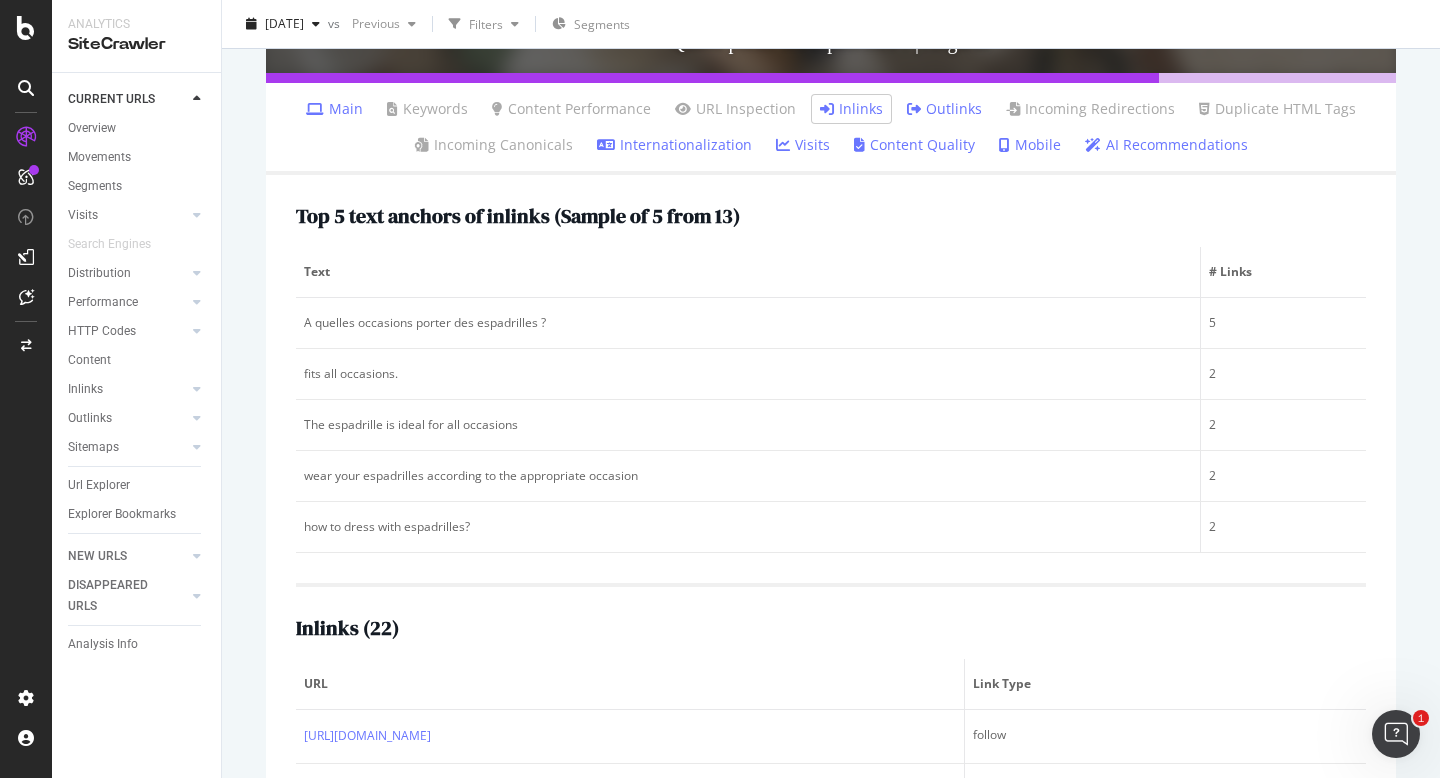 scroll, scrollTop: 920, scrollLeft: 0, axis: vertical 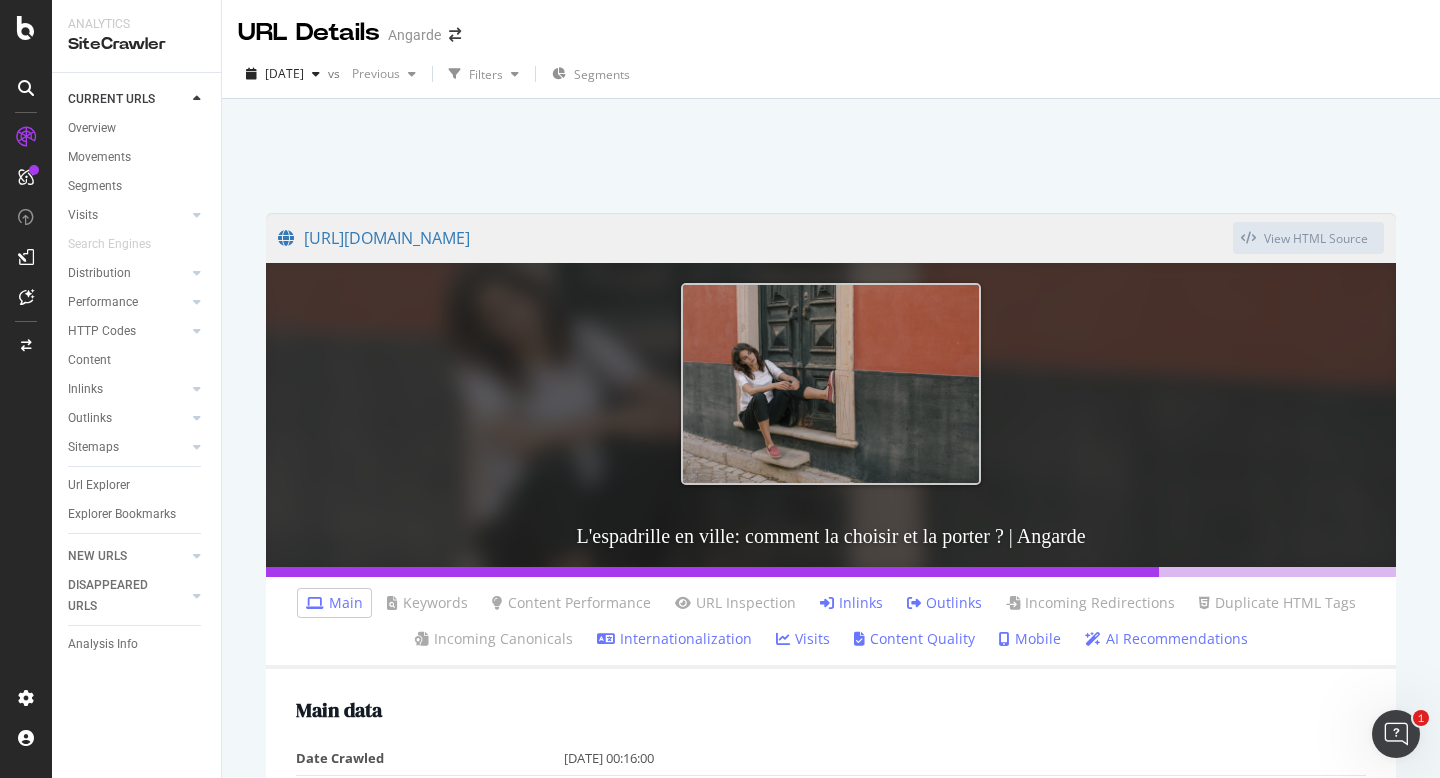 click on "Inlinks" at bounding box center [851, 603] 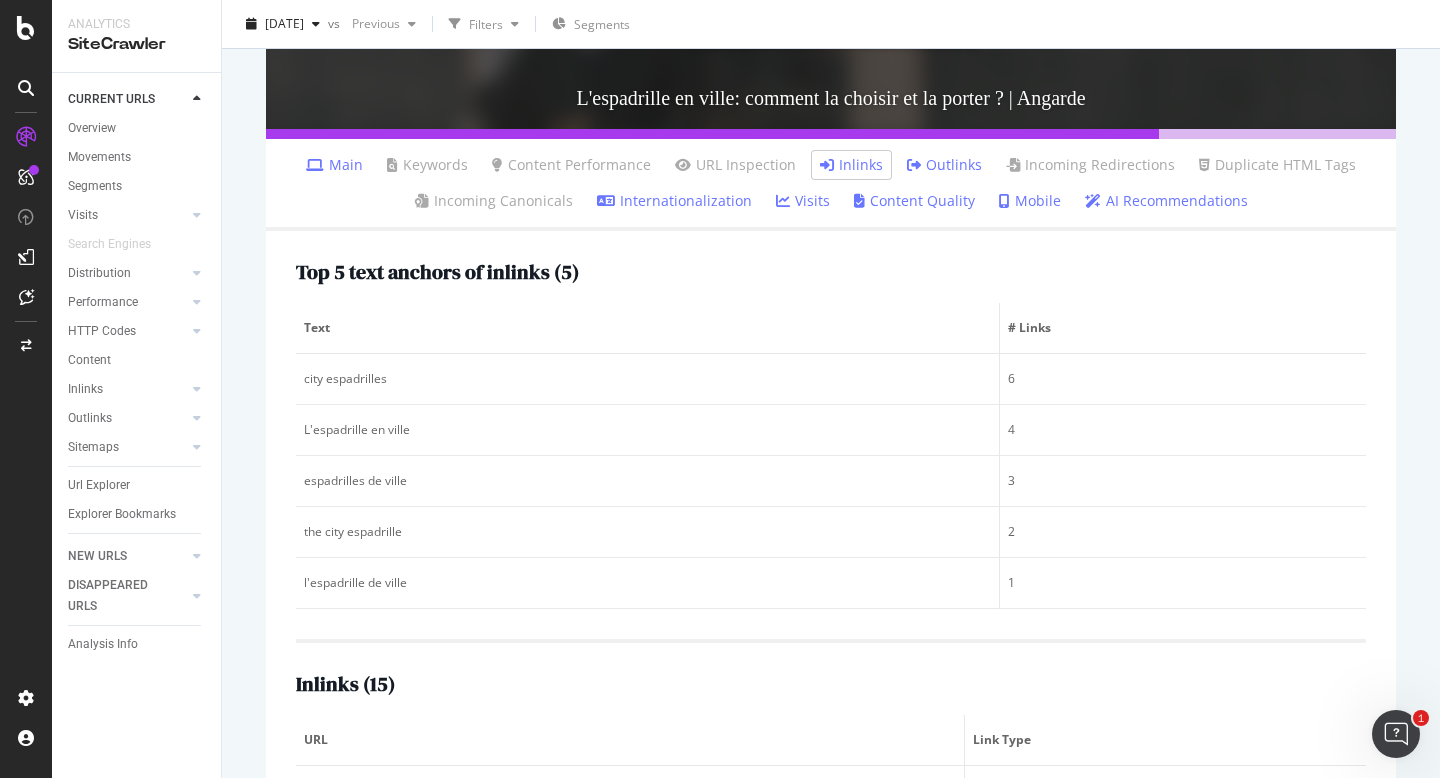 scroll, scrollTop: 884, scrollLeft: 0, axis: vertical 